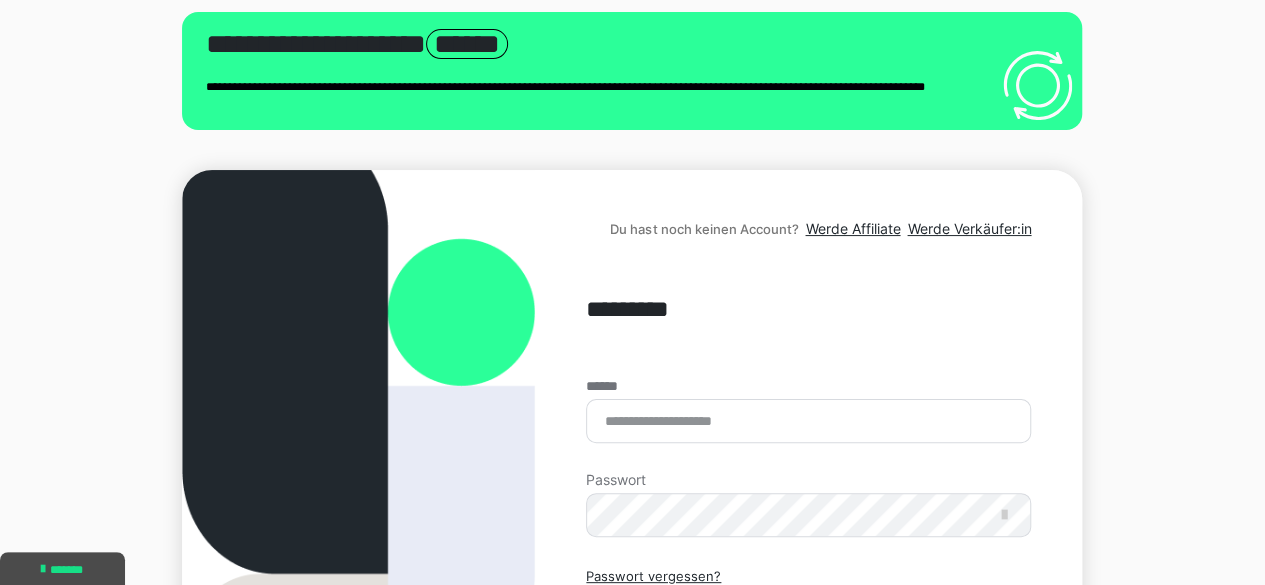 scroll, scrollTop: 0, scrollLeft: 0, axis: both 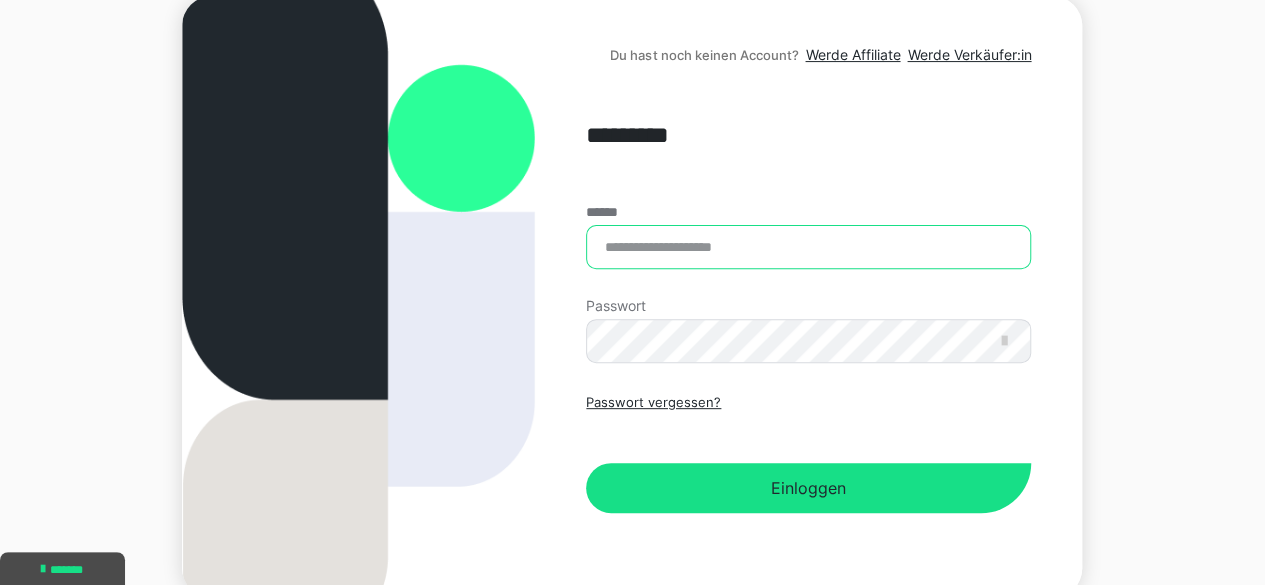 click on "******" at bounding box center (808, 247) 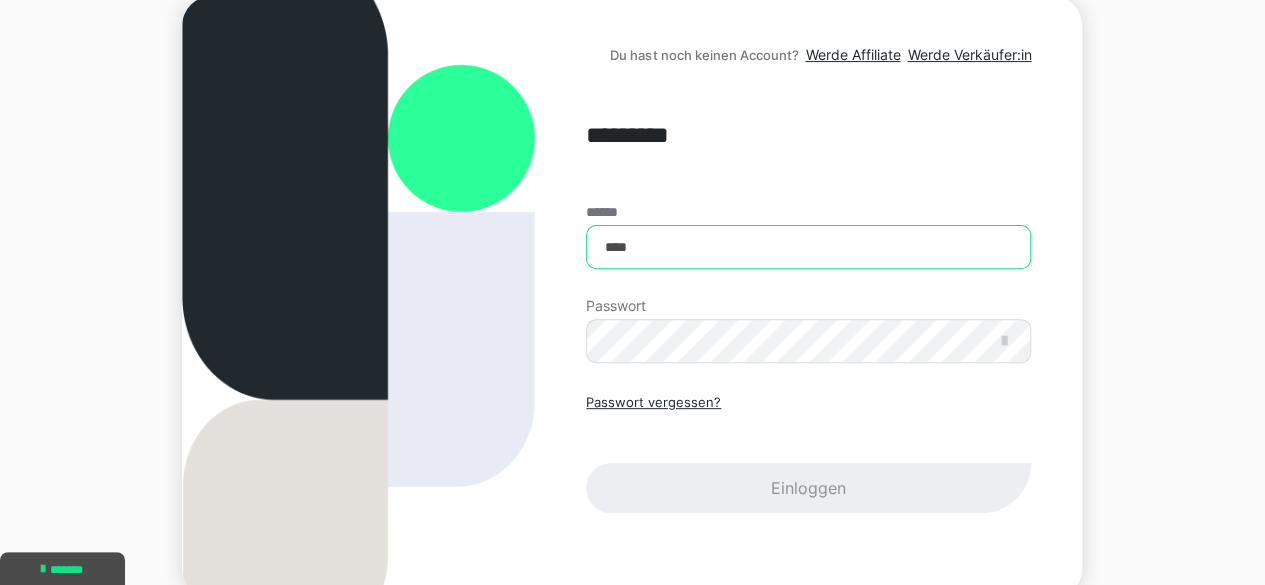 type on "**********" 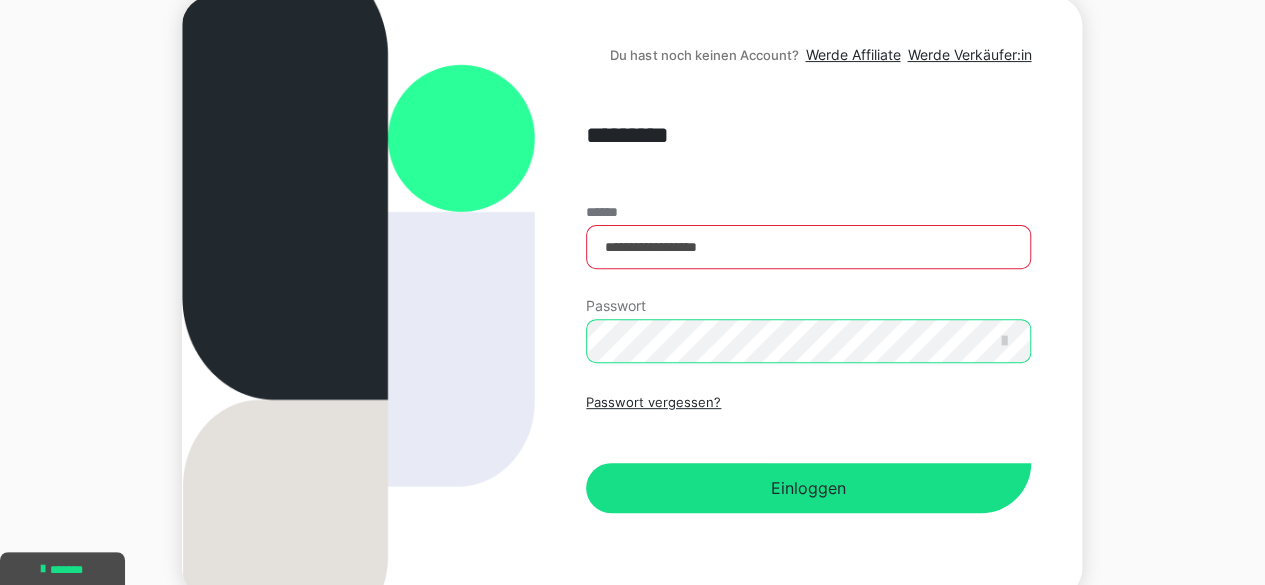 click on "Einloggen" at bounding box center (808, 488) 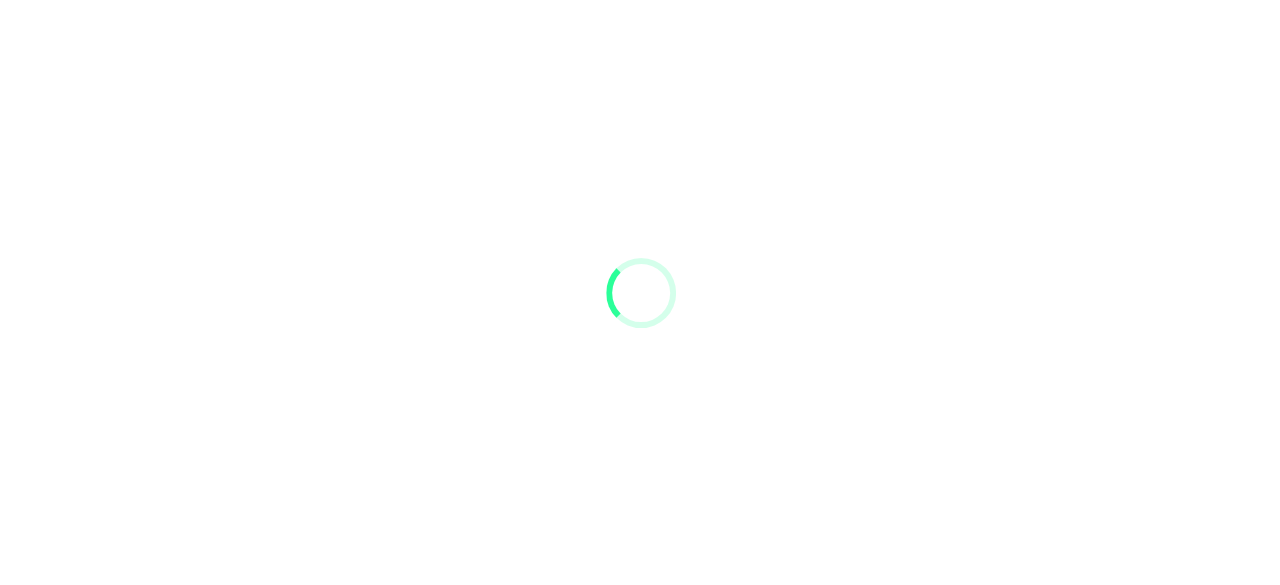 scroll, scrollTop: 0, scrollLeft: 0, axis: both 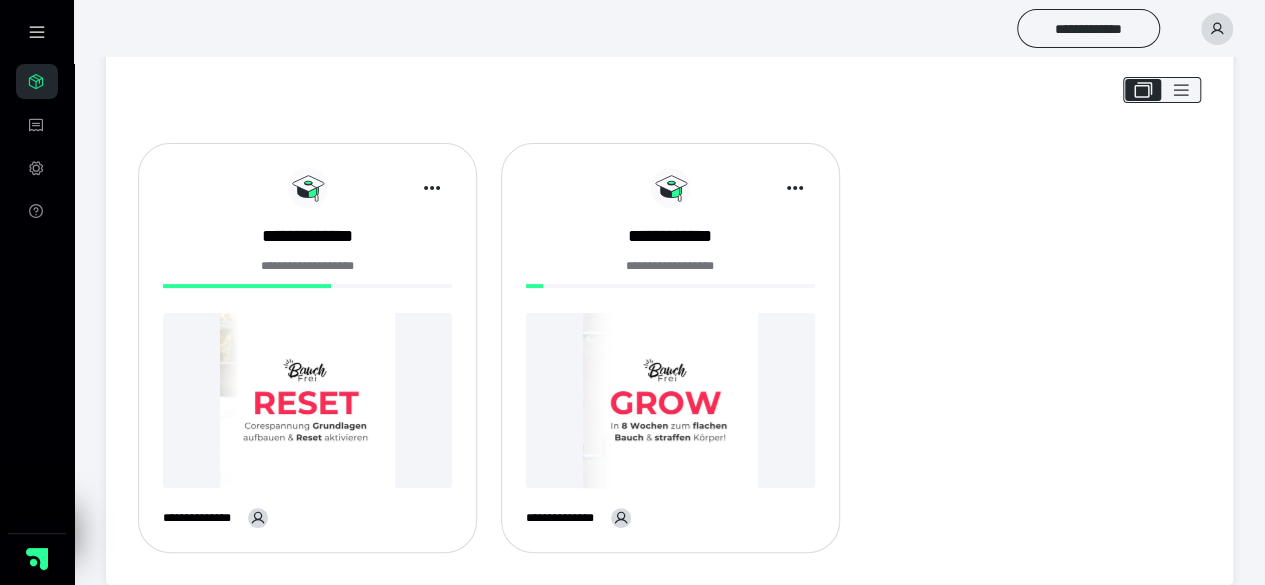 click at bounding box center (307, 400) 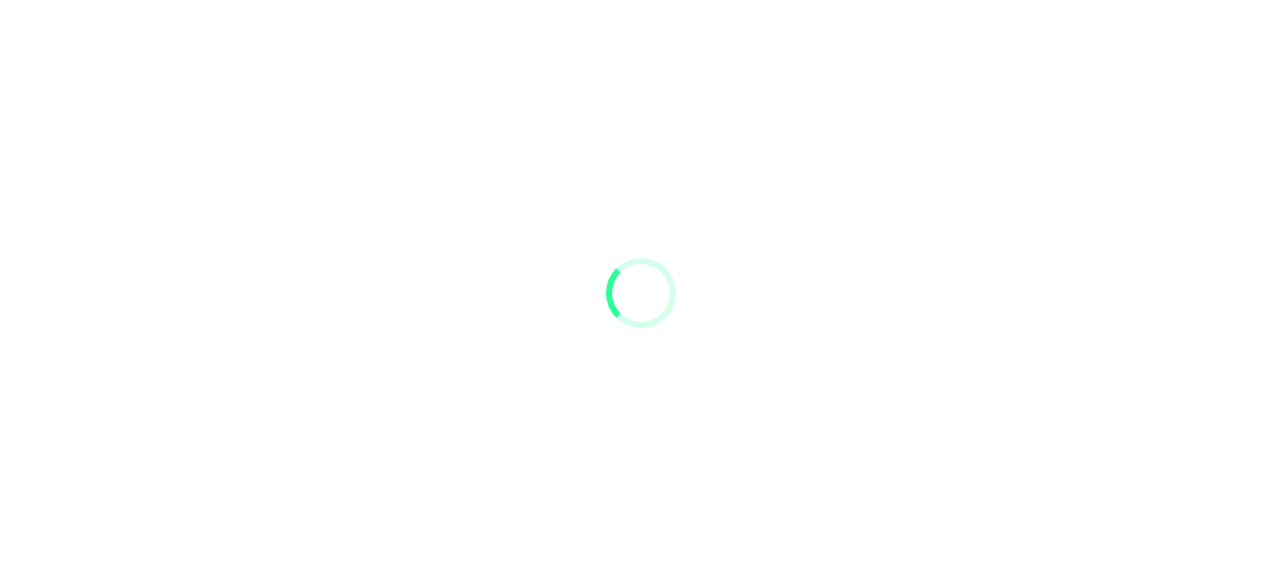 scroll, scrollTop: 0, scrollLeft: 0, axis: both 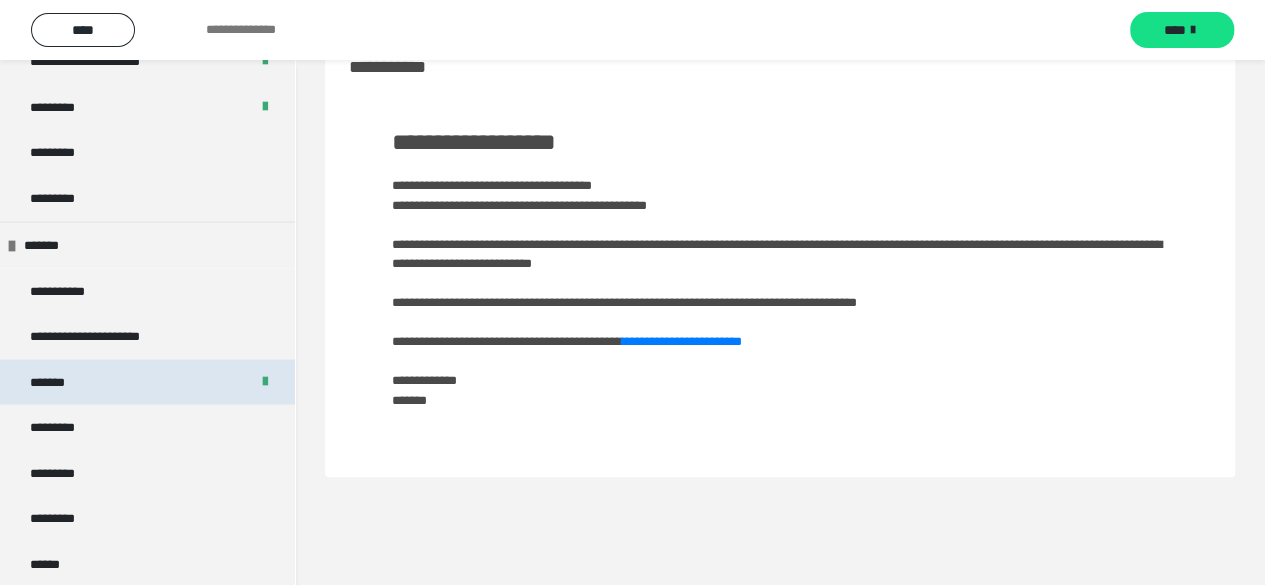 click on "*******" at bounding box center [147, 382] 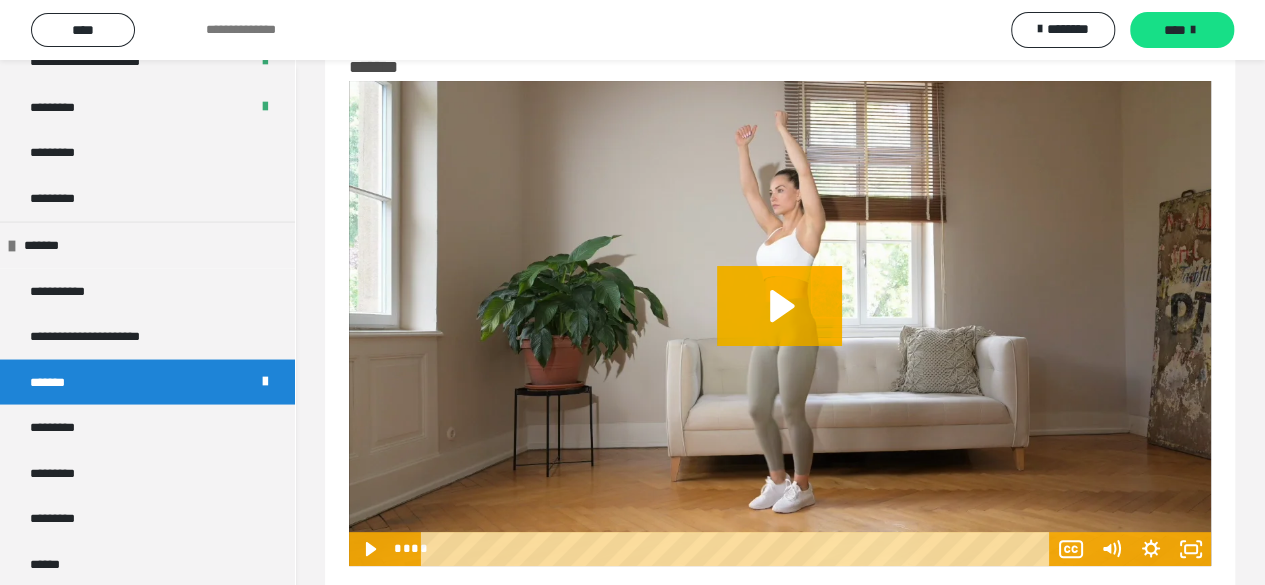 click 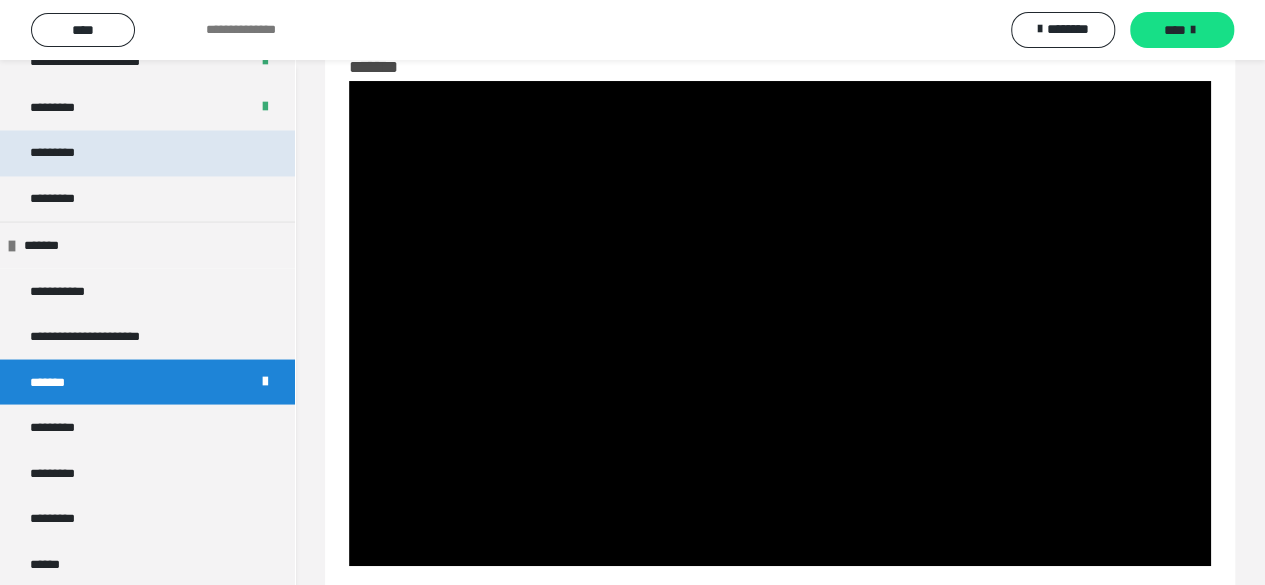 click on "*********" at bounding box center (147, 153) 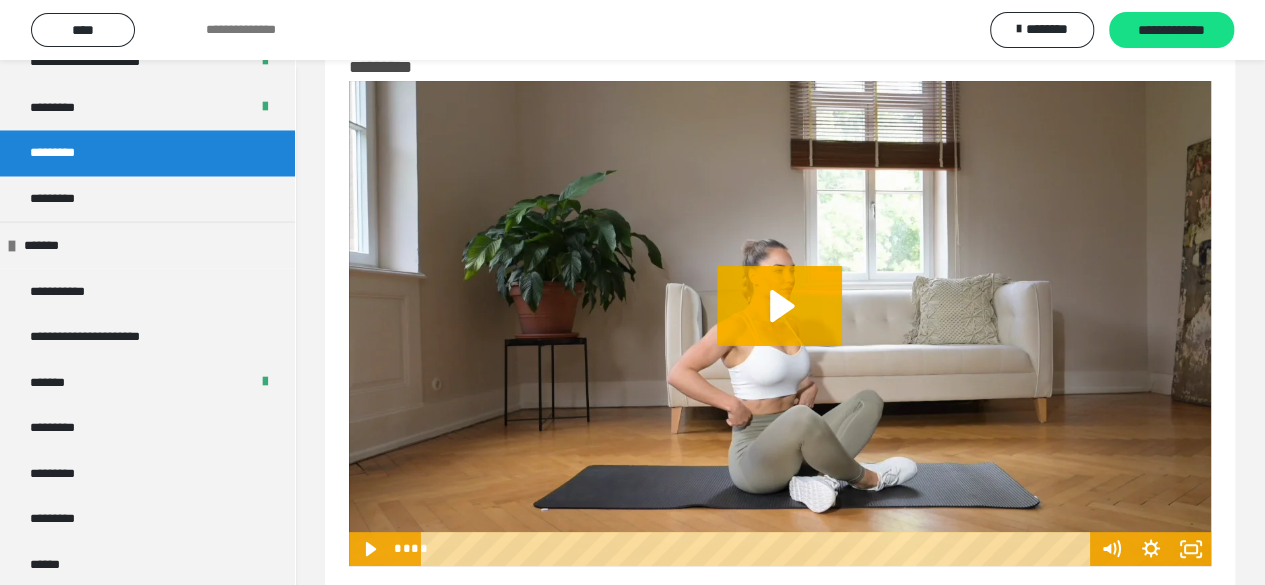 click 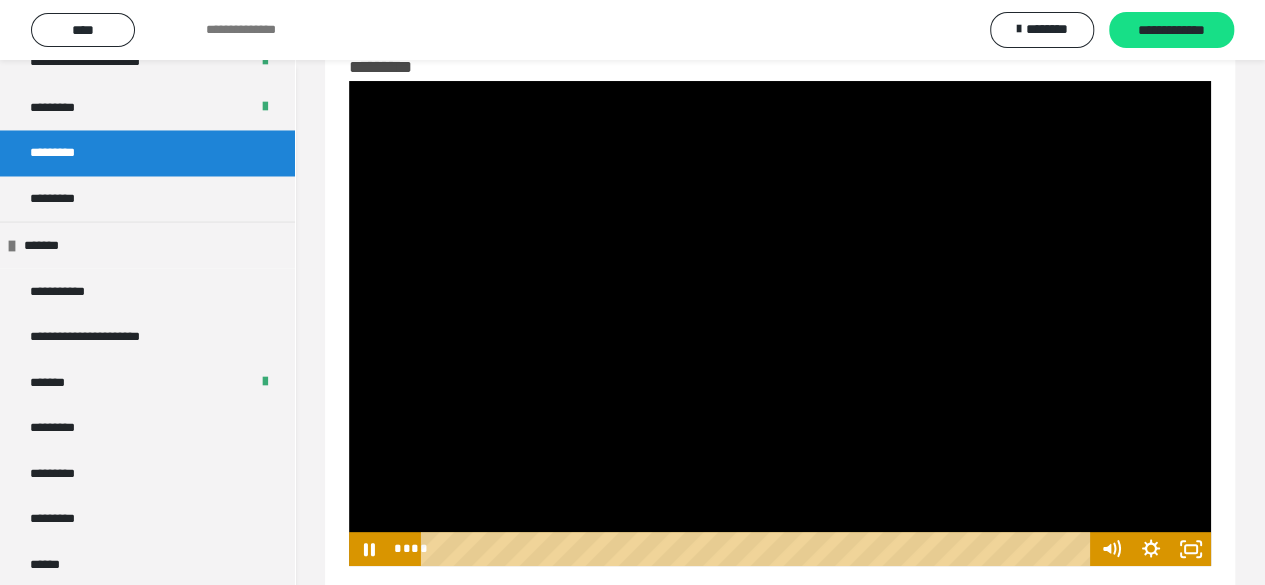 click 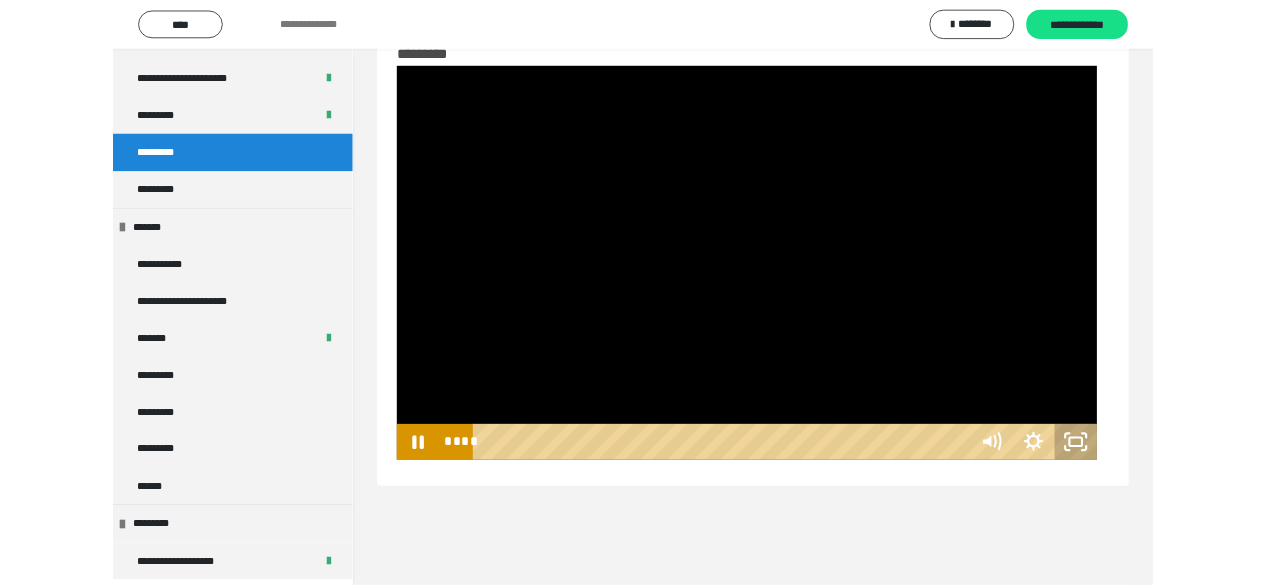 scroll, scrollTop: 1711, scrollLeft: 0, axis: vertical 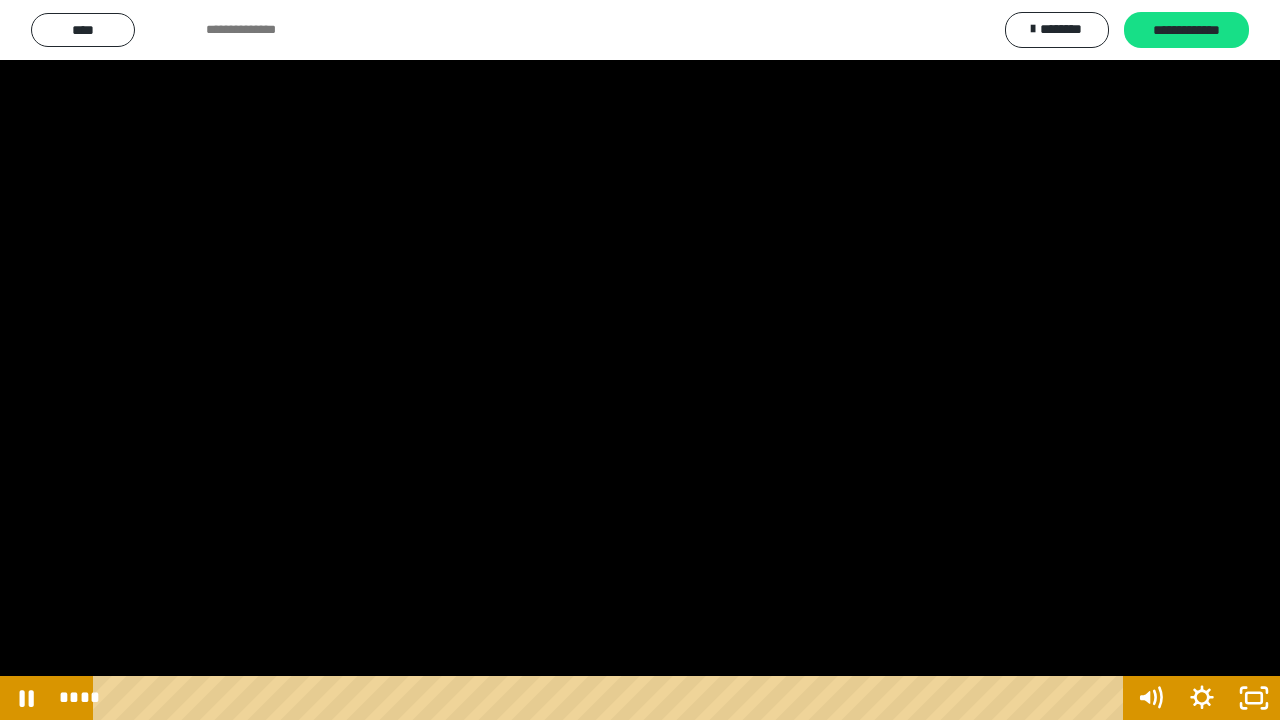type 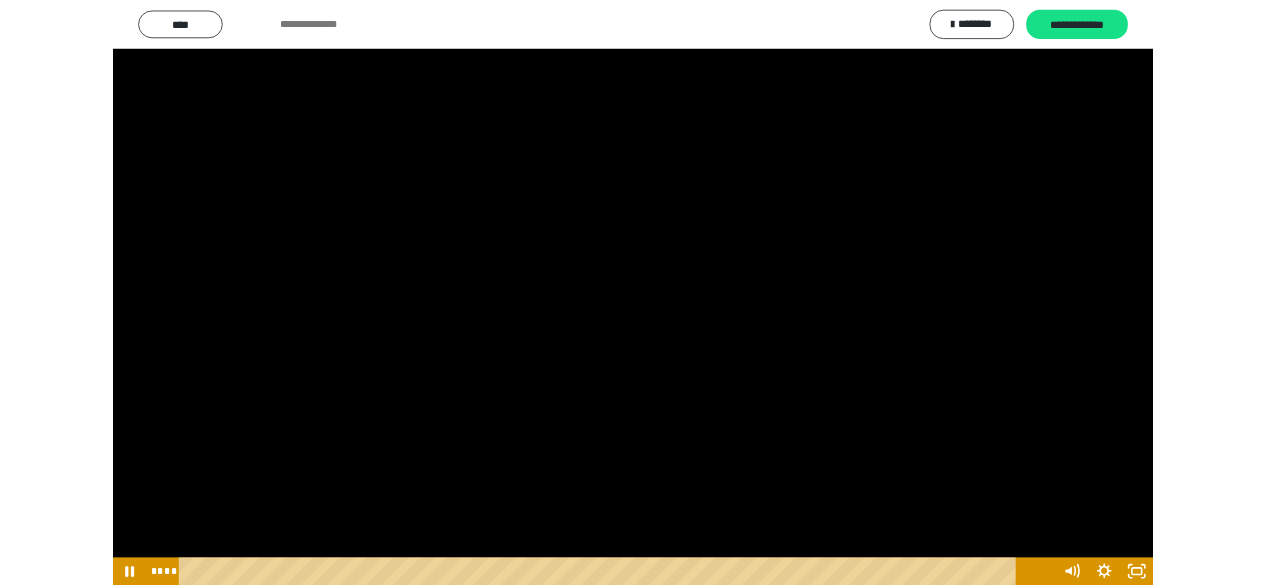 scroll, scrollTop: 1750, scrollLeft: 0, axis: vertical 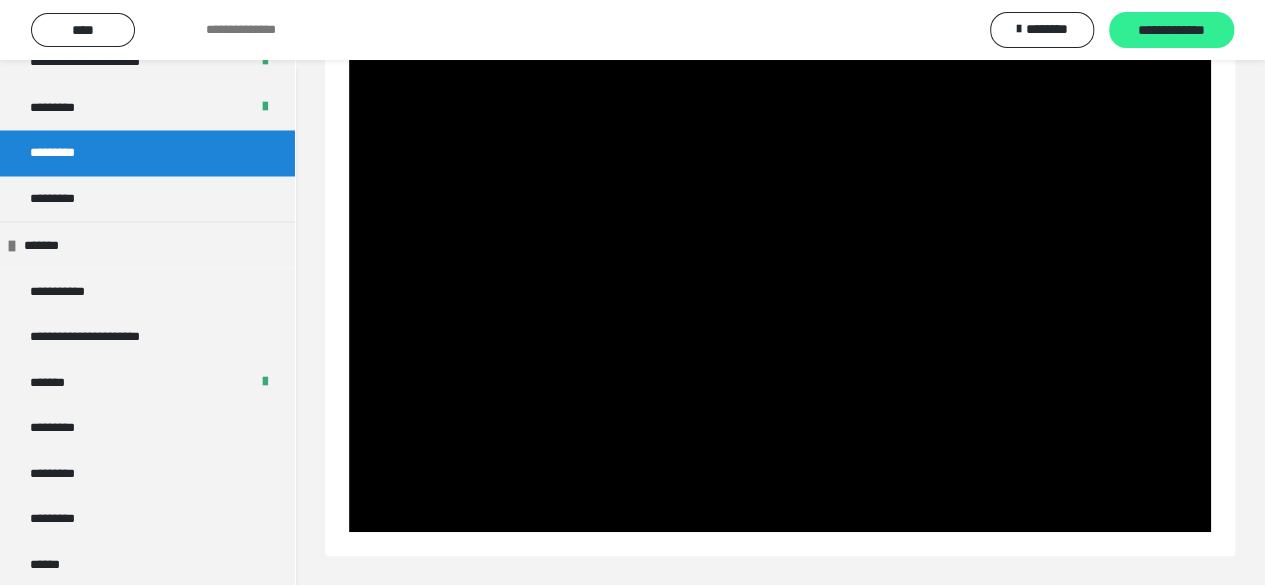 click on "**********" at bounding box center [1171, 31] 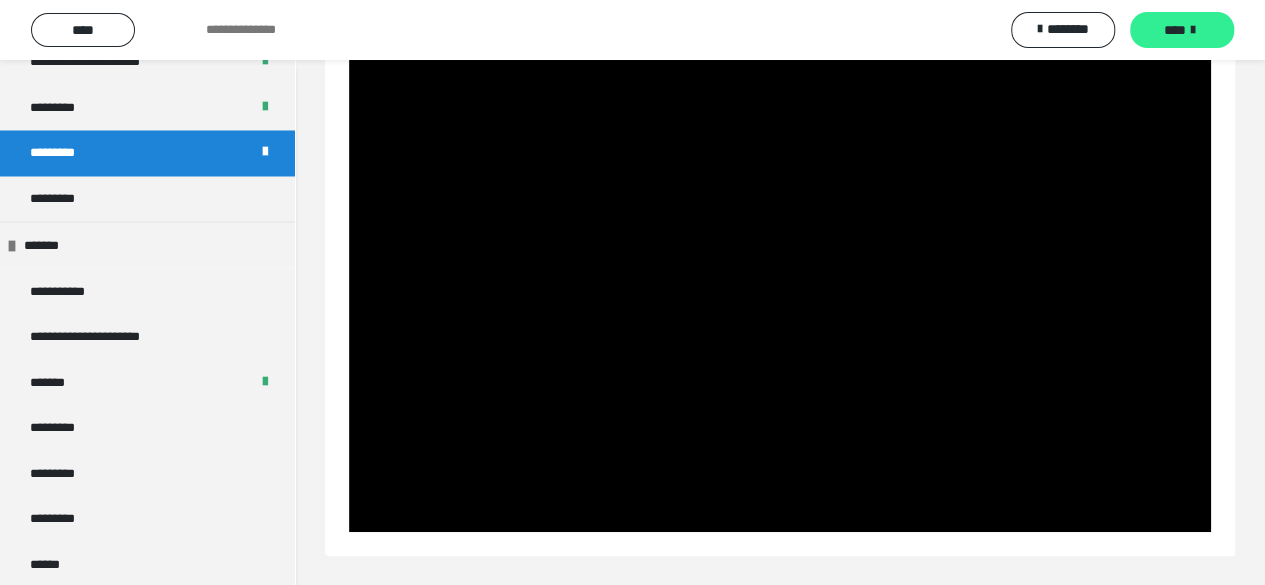 click on "****" at bounding box center [1182, 30] 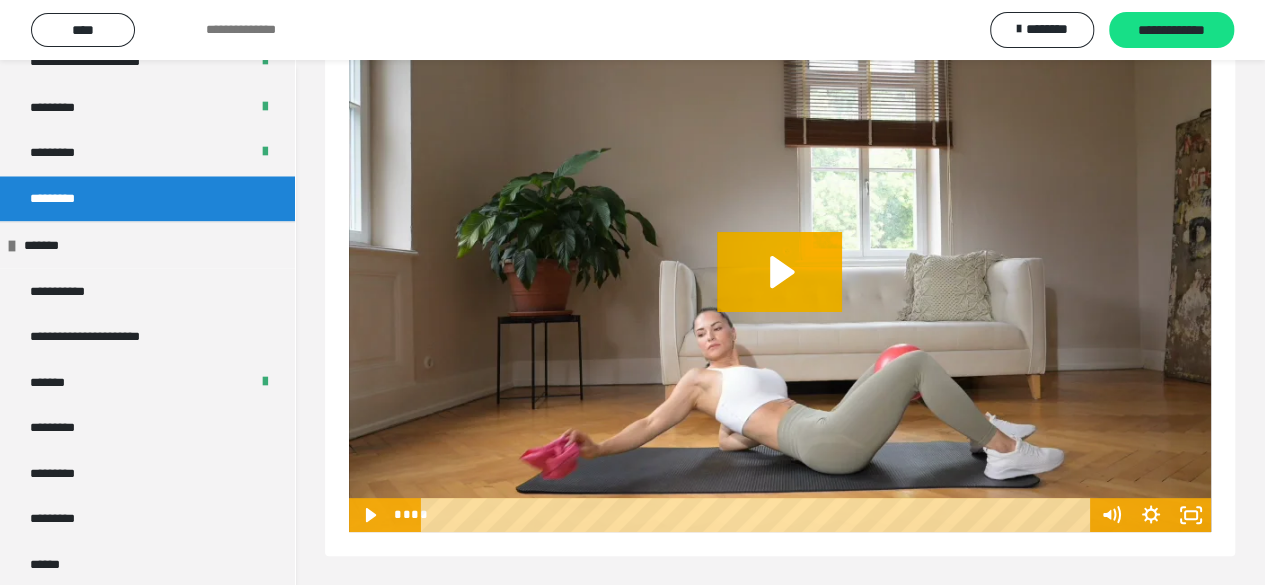 scroll, scrollTop: 0, scrollLeft: 0, axis: both 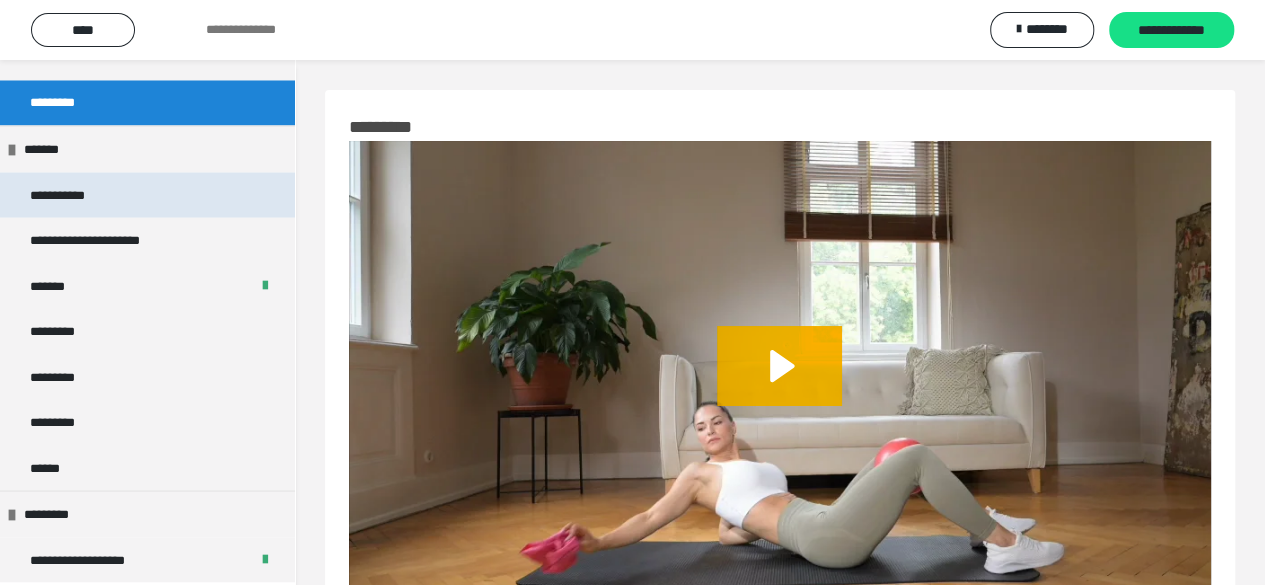 click on "**********" at bounding box center (73, 195) 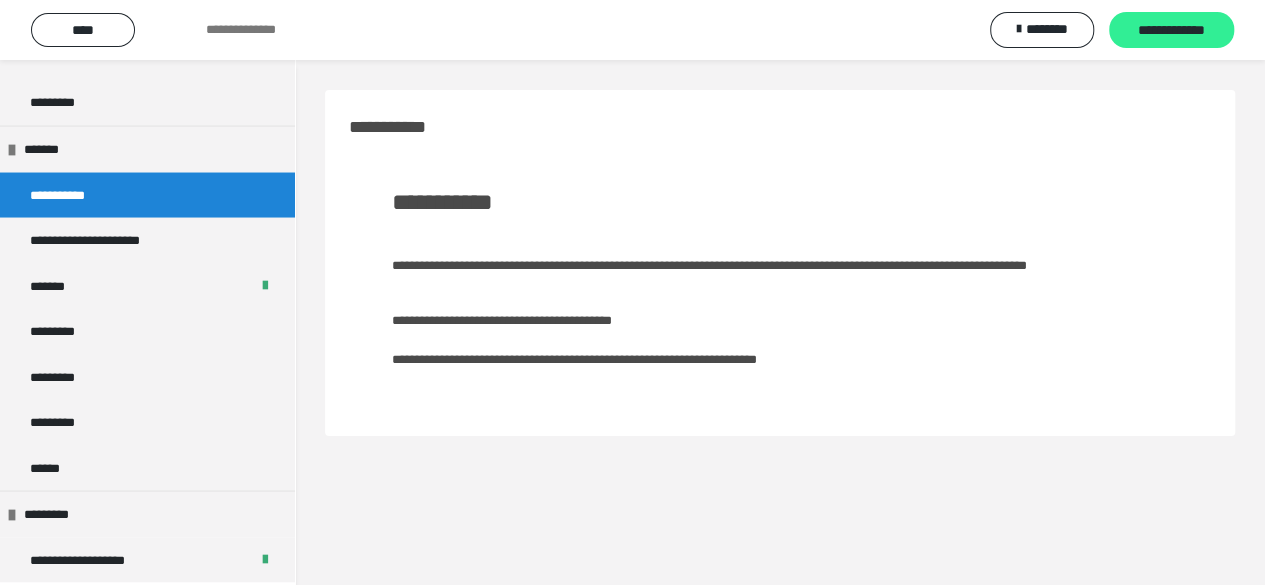 click on "**********" at bounding box center [1171, 31] 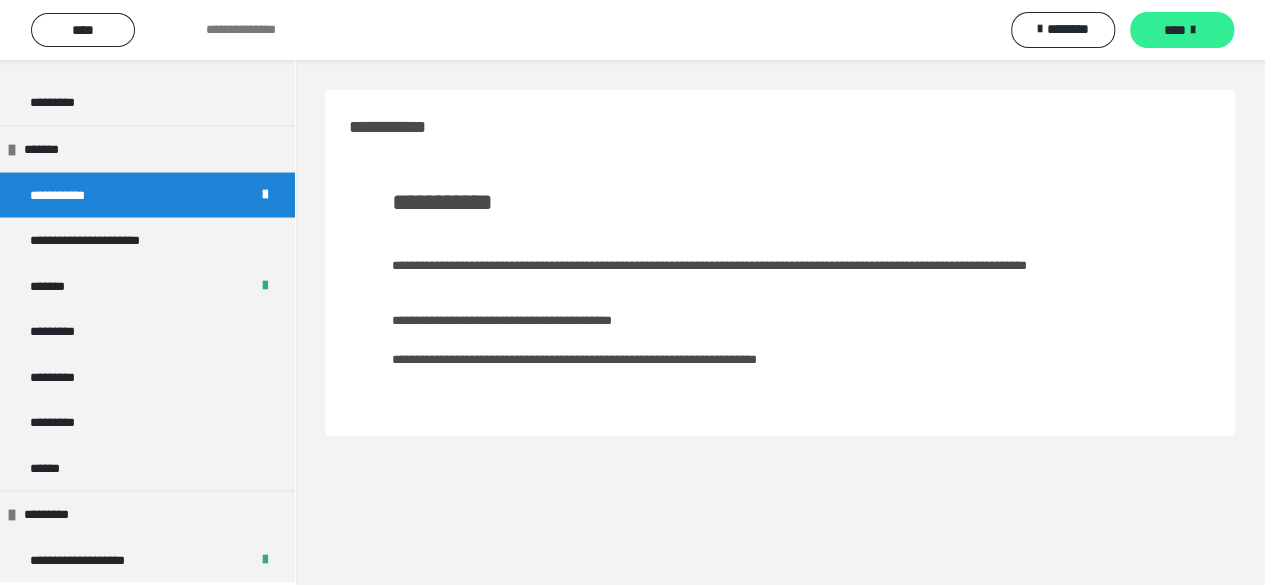 click on "****" at bounding box center (1182, 30) 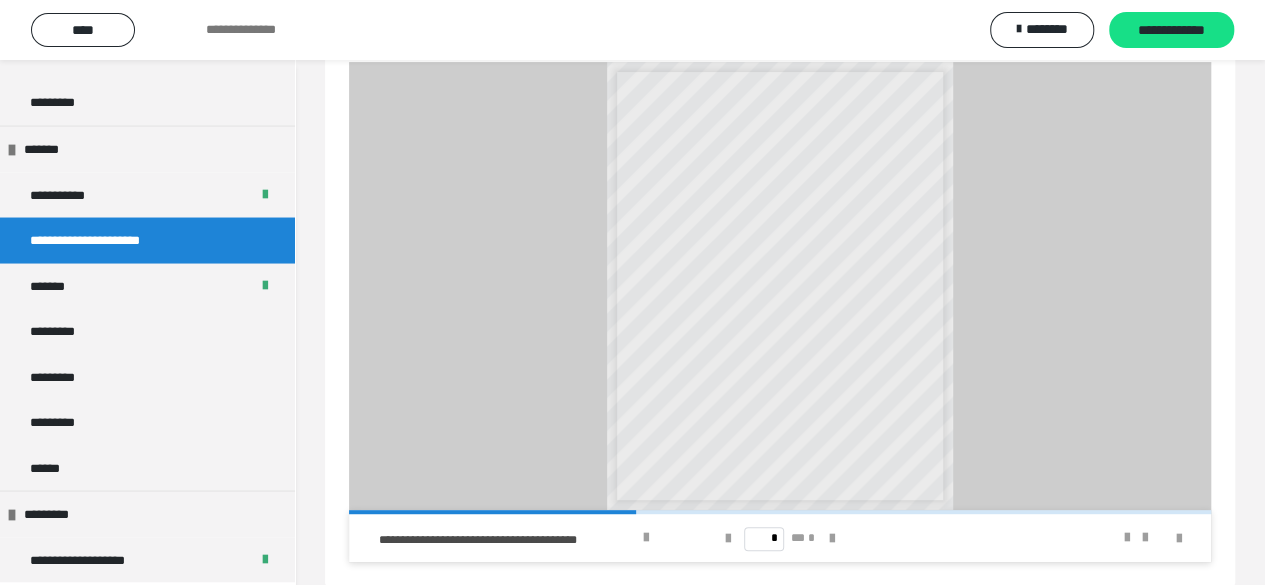 scroll, scrollTop: 262, scrollLeft: 0, axis: vertical 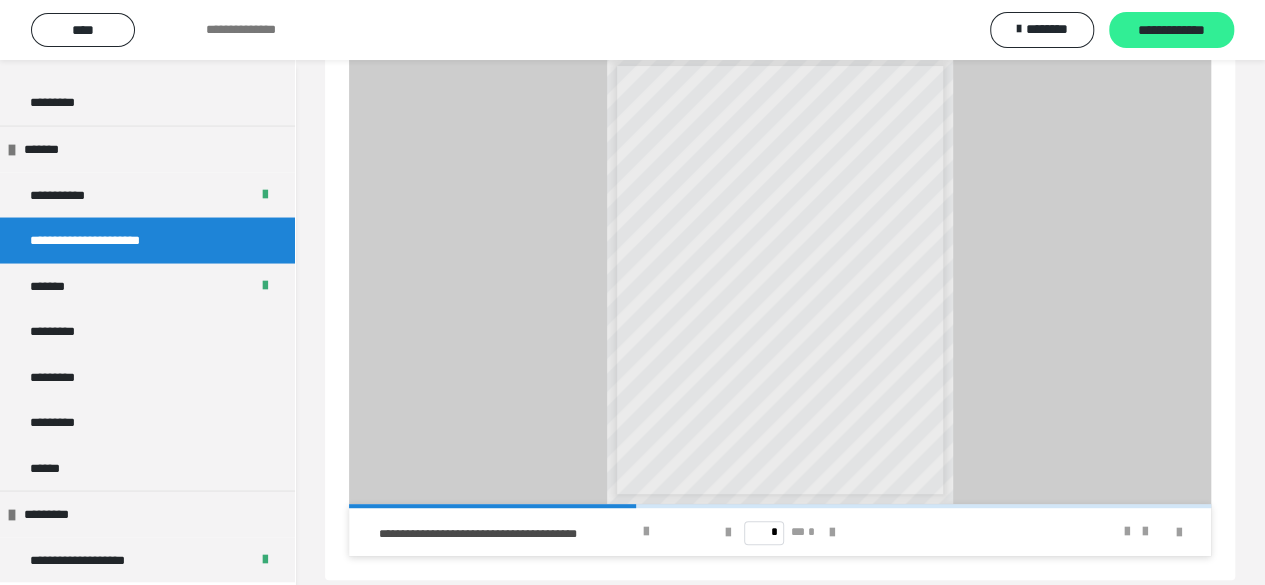 click on "**********" at bounding box center (1171, 31) 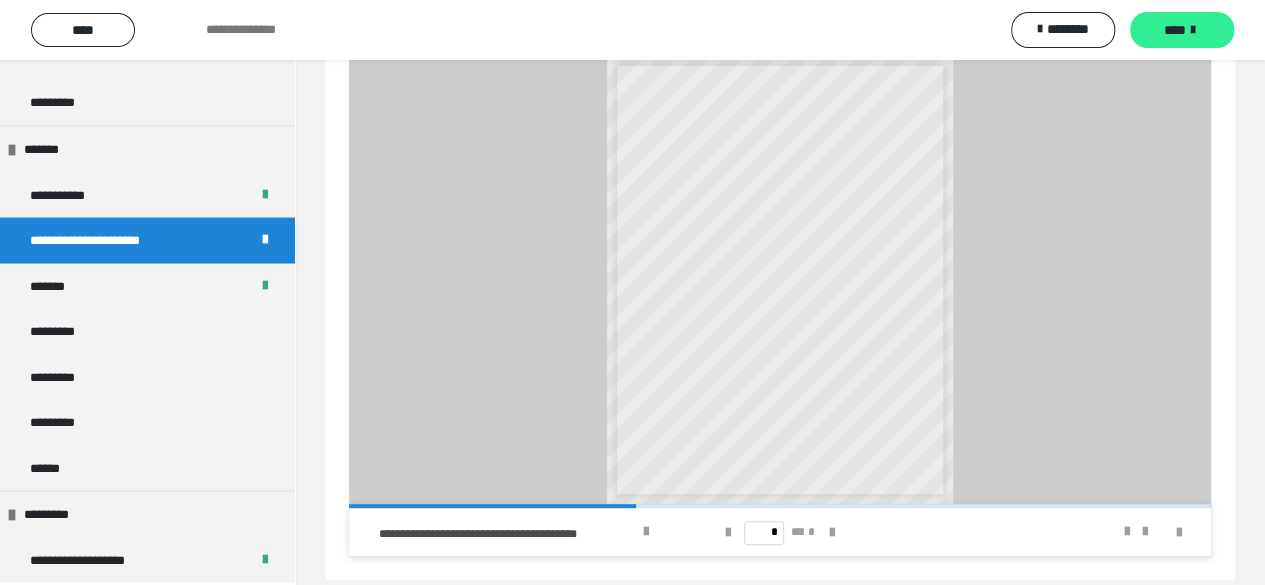 click on "****" at bounding box center (1182, 30) 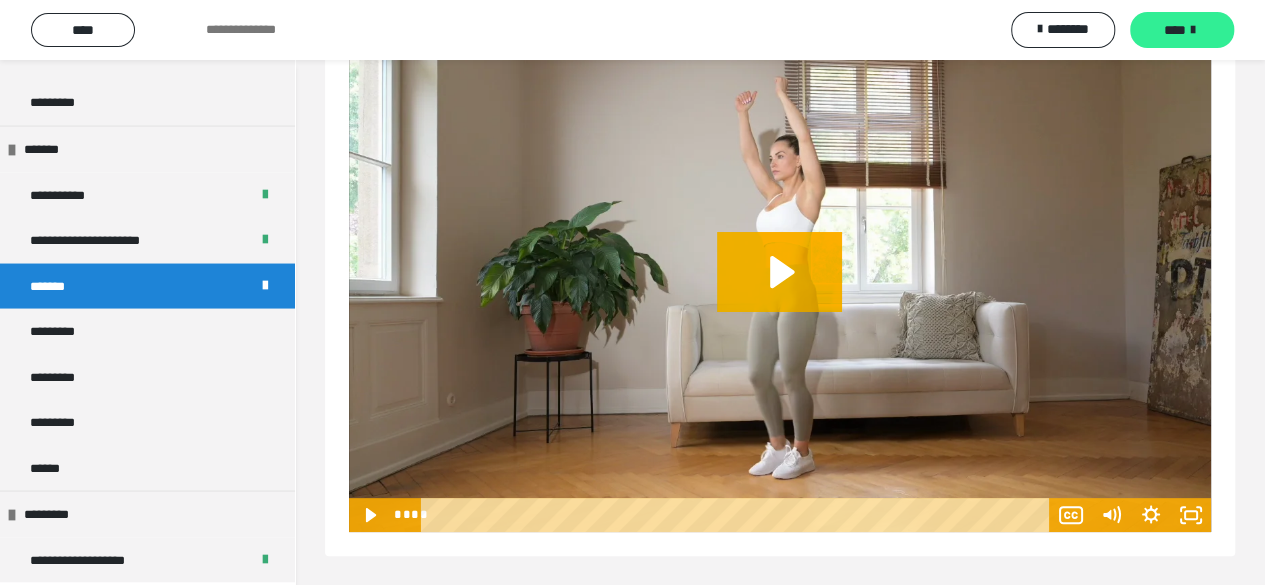 scroll, scrollTop: 0, scrollLeft: 0, axis: both 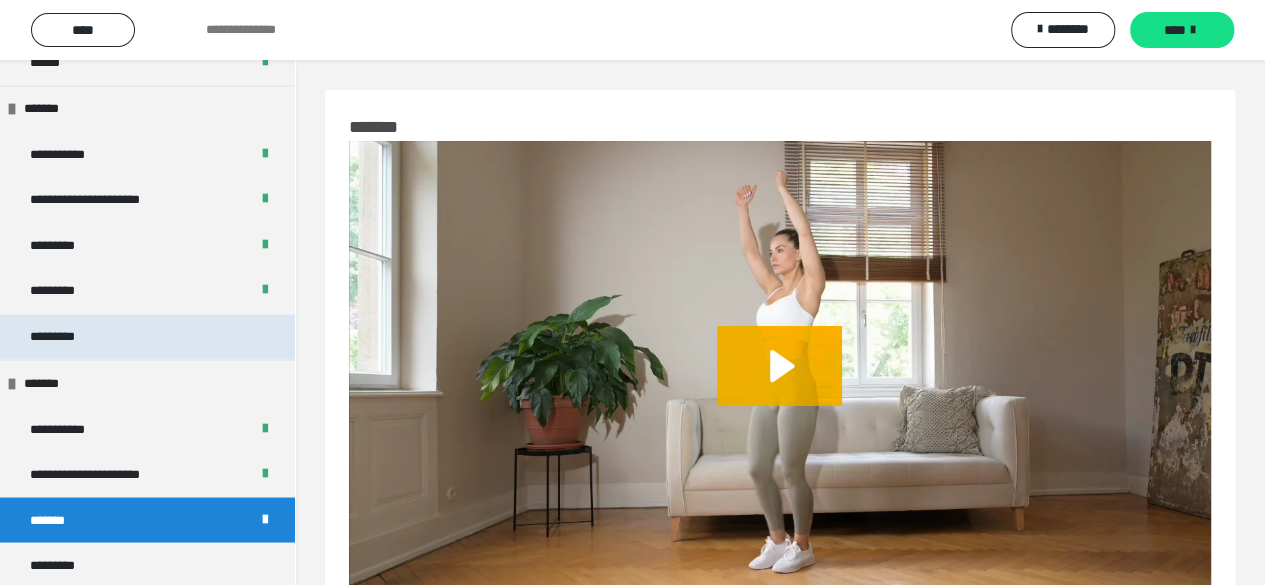 click on "*********" at bounding box center (63, 337) 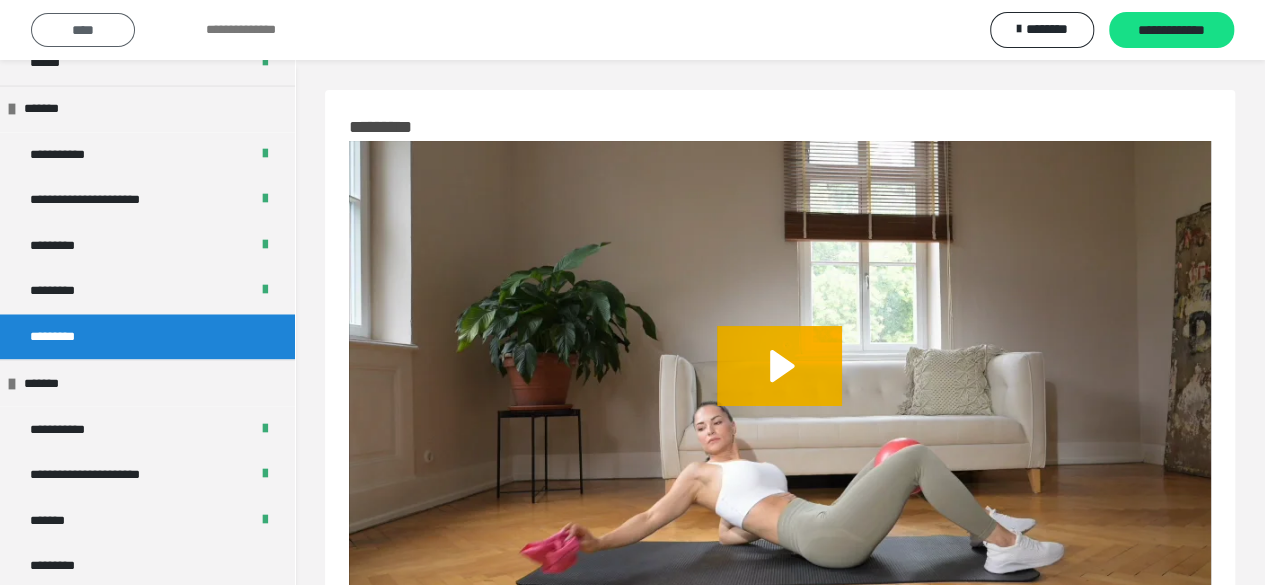 click on "****" at bounding box center (83, 30) 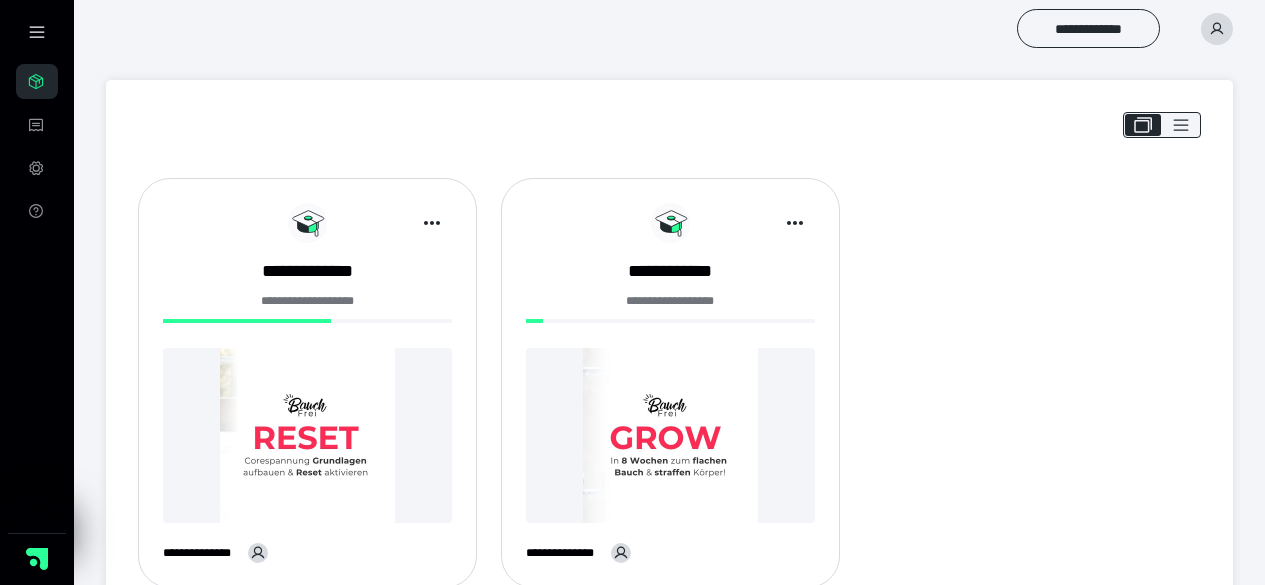 scroll, scrollTop: 58, scrollLeft: 0, axis: vertical 